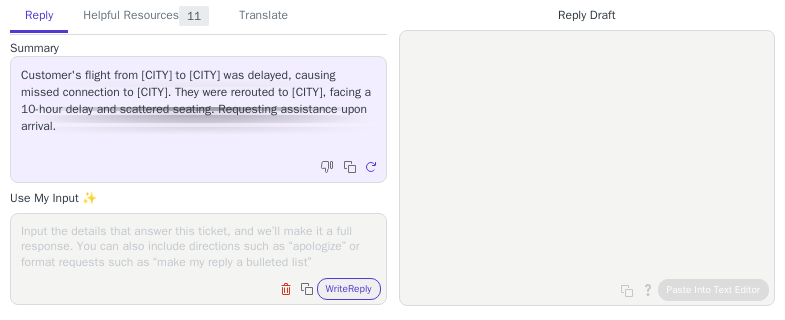 scroll, scrollTop: 0, scrollLeft: 0, axis: both 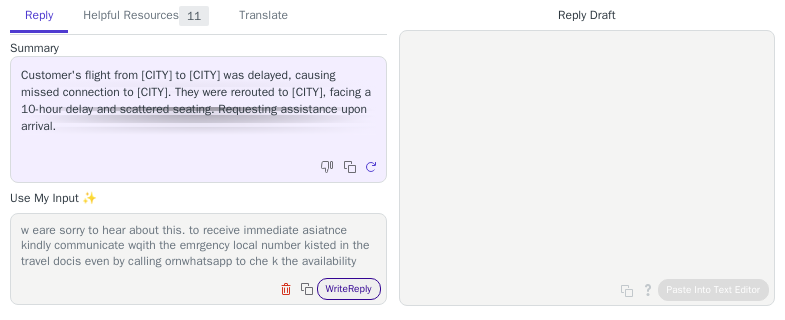 type on "w eare sorry to hear about this. to receive immediate asiatnce kindly communicate wqith the emrgency local number kisted in the travel docis even by calling ornwhatsapp to che k the availability" 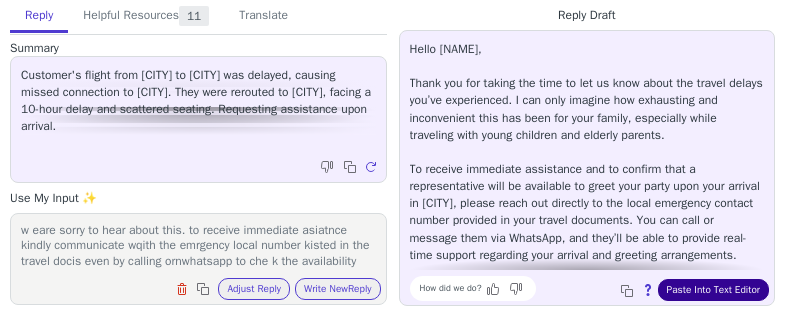 click on "Paste Into Text Editor" at bounding box center [713, 290] 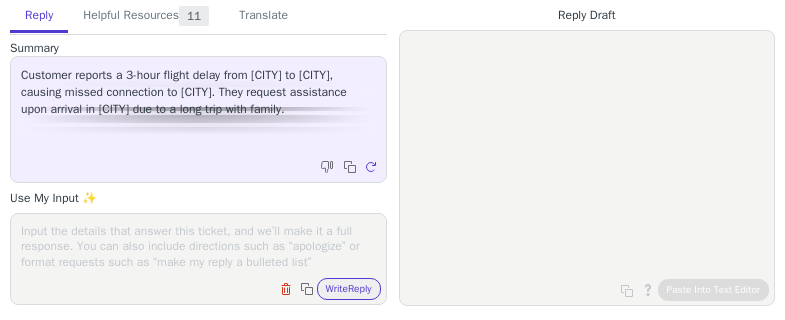 scroll, scrollTop: 0, scrollLeft: 0, axis: both 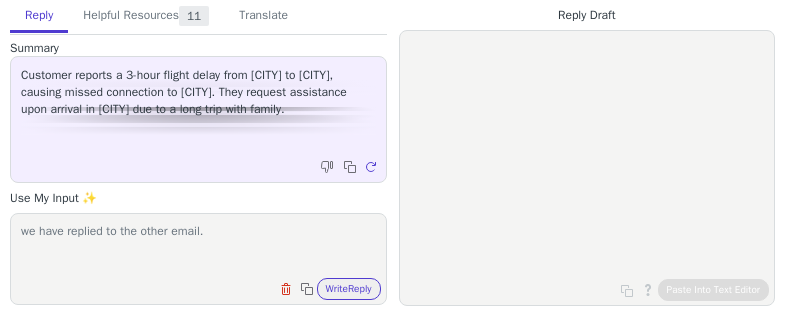 paste on "112074" 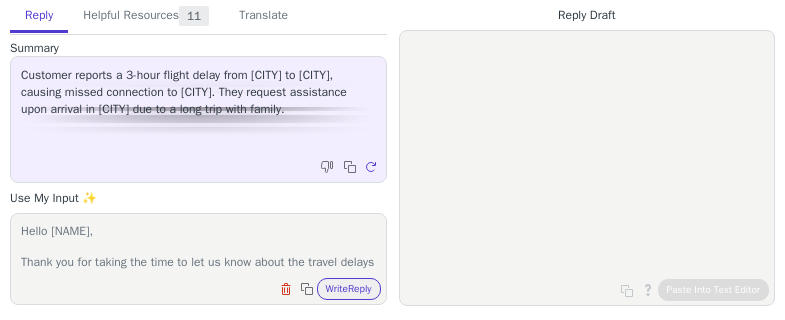 scroll, scrollTop: 279, scrollLeft: 0, axis: vertical 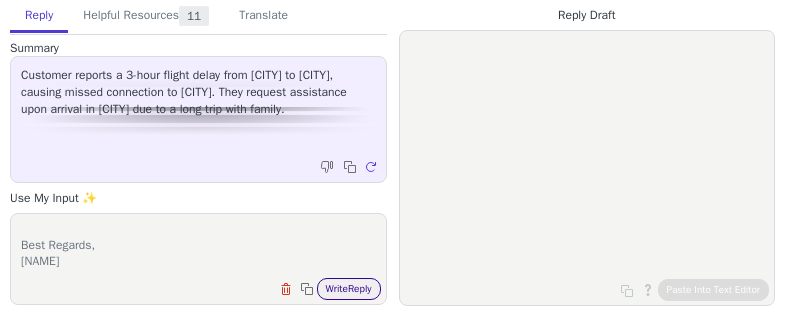 click on "Write  Reply" at bounding box center [349, 289] 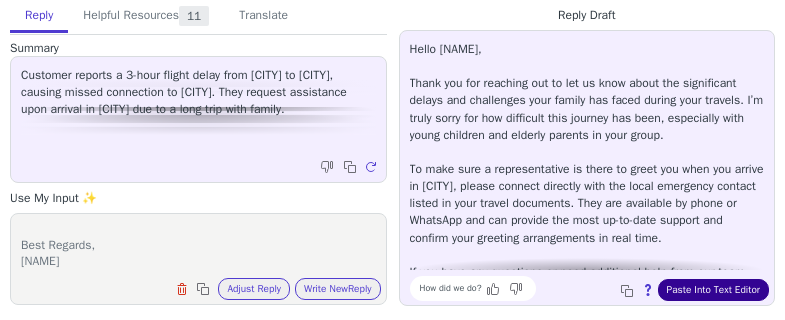 click on "Paste Into Text Editor" at bounding box center [713, 290] 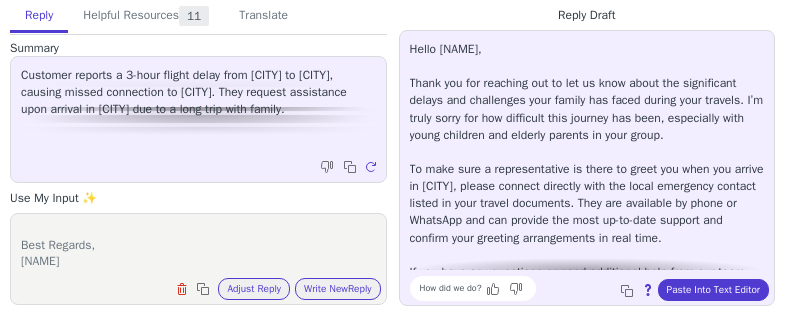 click on "Hello [NAME],
Thank you for taking the time to let us know about the travel delays you’ve experienced. I can only imagine how exhausting and inconvenient this has been for your family, especially while traveling with young children and elderly parents.
To receive immediate assistance and to confirm that a representative will be available to greet your party upon your arrival in [CITY], please reach out directly to the local emergency contact number provided in your travel documents. You can call or message them via WhatsApp, and they’ll be able to provide real-time support regarding your arrival and greeting arrangements.
If you need any further help from our team, please let me know. Safe travels for the rest of your journey.
Best Regards,
[NAME]" at bounding box center (198, 246) 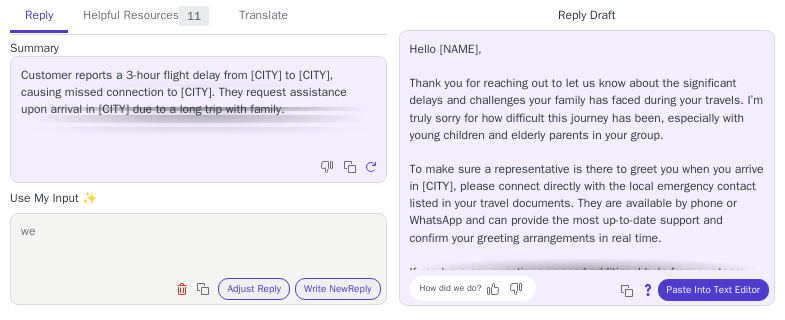 scroll, scrollTop: 0, scrollLeft: 0, axis: both 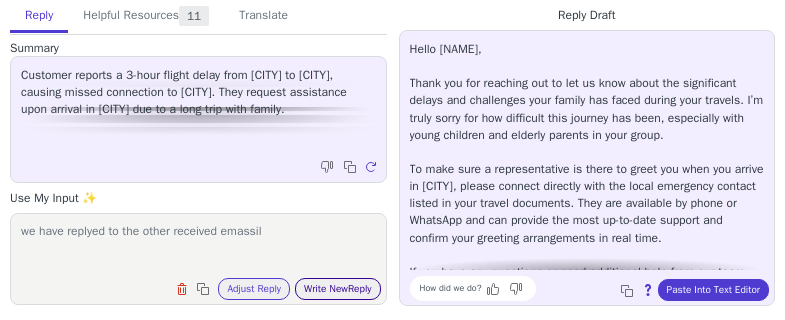 type on "we have replyed to the other received emassil" 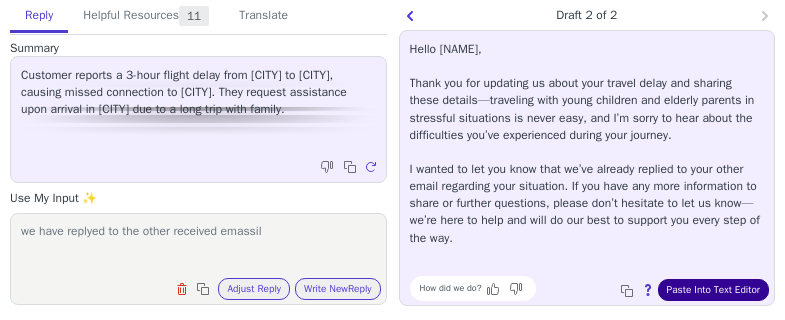 click on "Paste Into Text Editor" at bounding box center [713, 290] 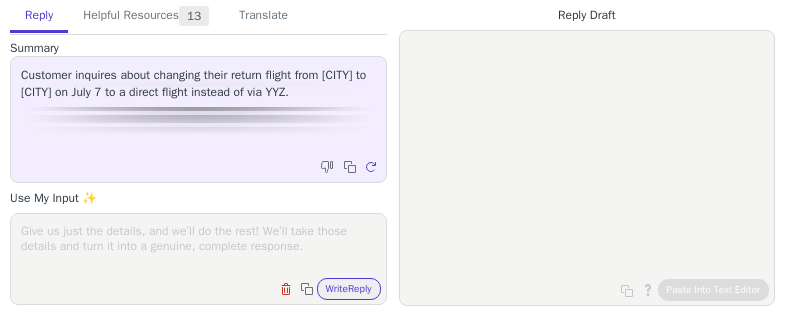 scroll, scrollTop: 0, scrollLeft: 0, axis: both 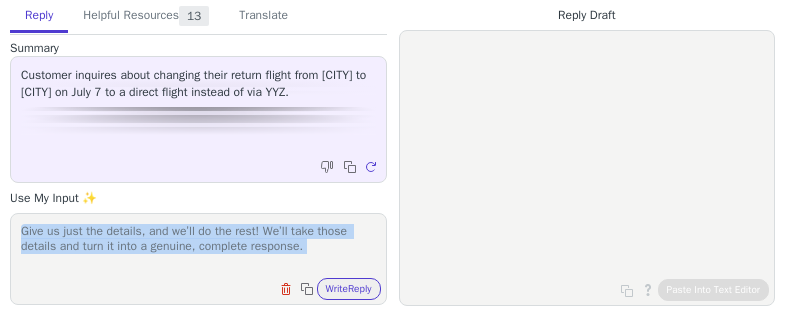 click at bounding box center (198, 246) 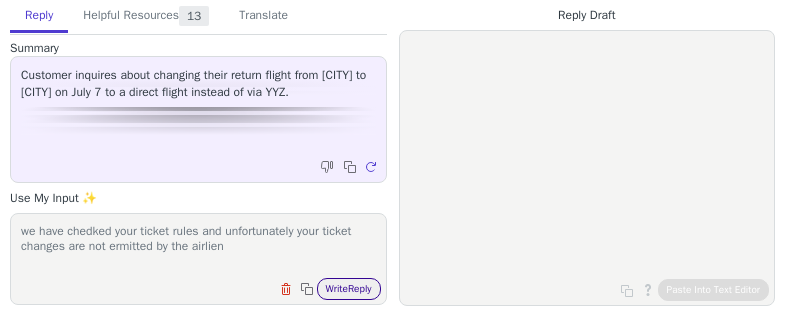 type on "we have chedked your ticket rules and unfortunately your ticket changes are not ermitted by the airlien" 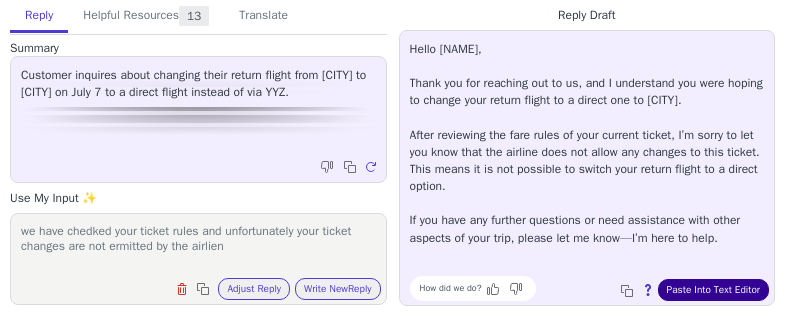 click on "Paste Into Text Editor" at bounding box center (713, 290) 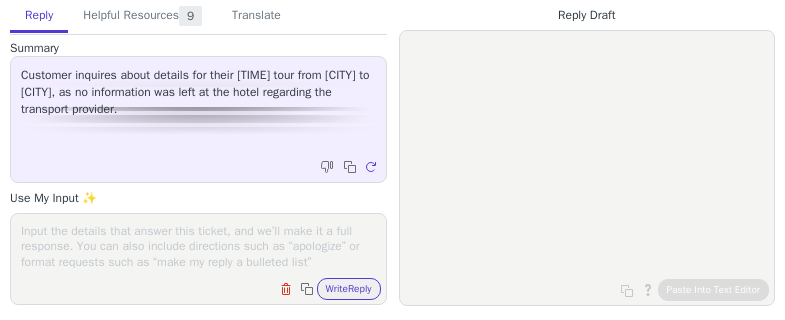scroll, scrollTop: 0, scrollLeft: 0, axis: both 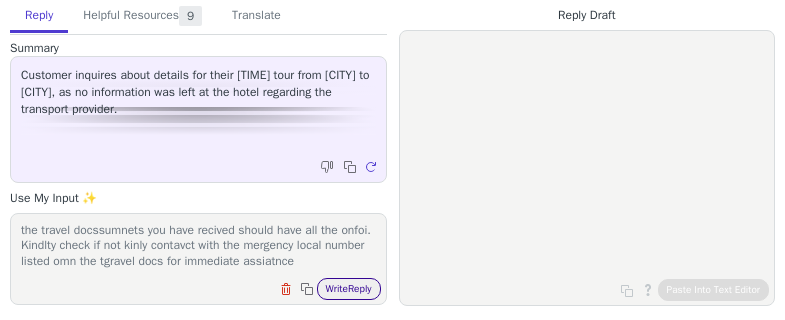 type on "the travel docssumnets you have recived should have all the onfoi.
Kindlty check if not kinly contavct with the mergency local number listed omn the tgravel docs for immediate assiatnce" 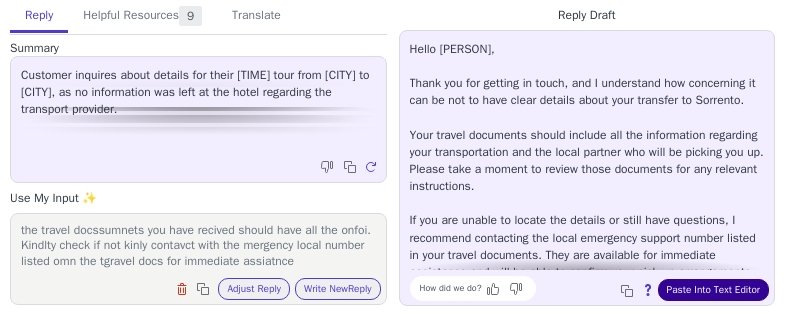 click on "Paste Into Text Editor" at bounding box center [713, 290] 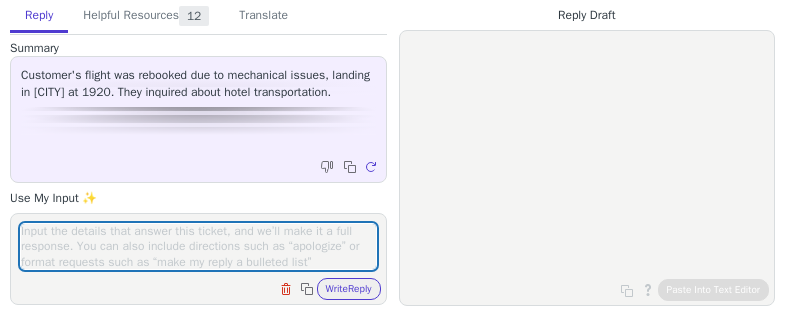 scroll, scrollTop: 0, scrollLeft: 0, axis: both 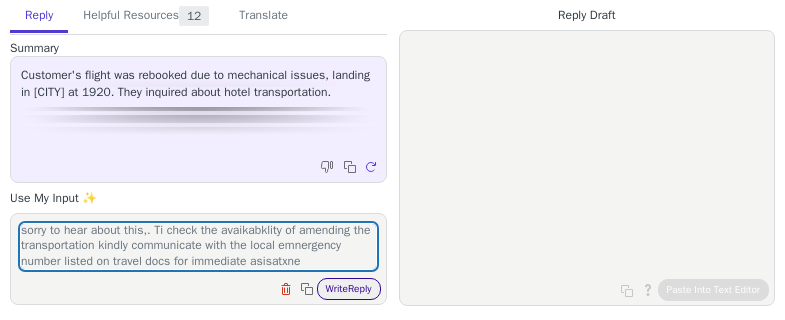 type on "sorry to hear about this,. Ti check the avaikabklity of amending the transportation kindly communicate with the local emnergency number listed on travel docs for immediate asisatxne" 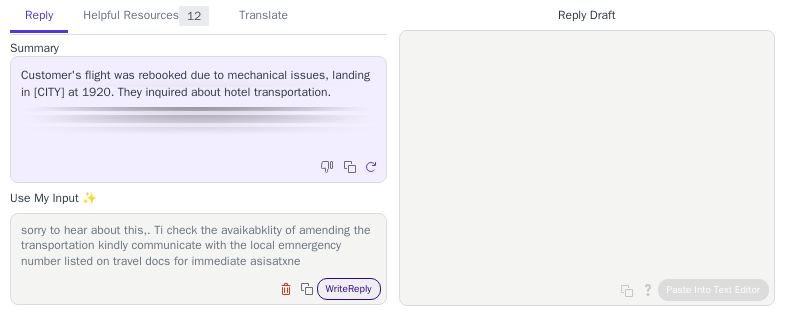 click on "Write  Reply" at bounding box center (349, 289) 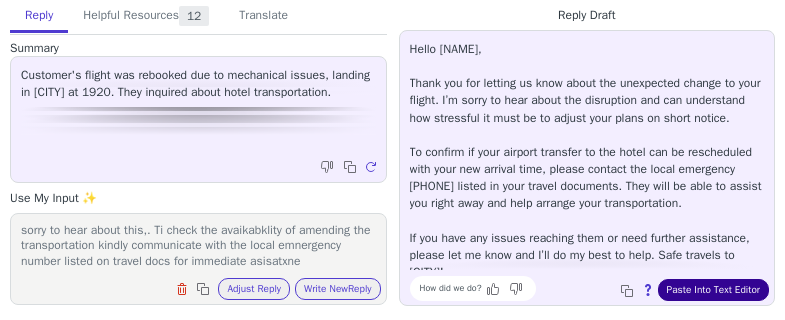 click on "Paste Into Text Editor" at bounding box center [713, 290] 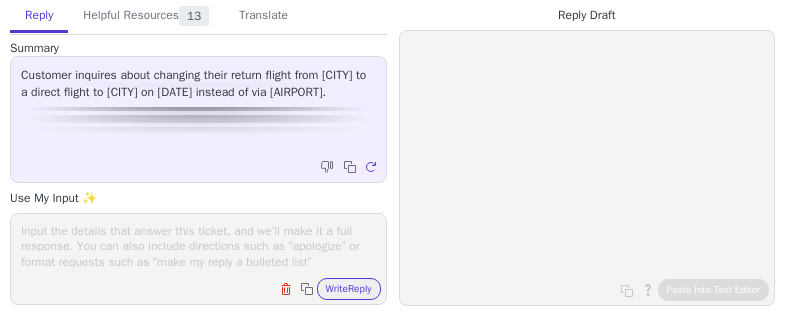 scroll, scrollTop: 0, scrollLeft: 0, axis: both 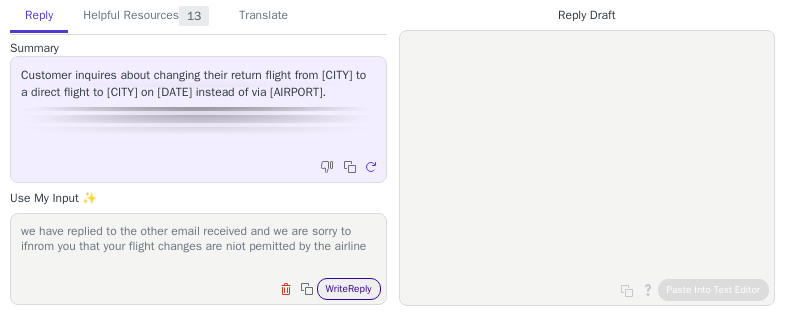 type on "we have replied to the other email received and we are sorry to ifnrom you that your flight changes are niot pemitted by the airline" 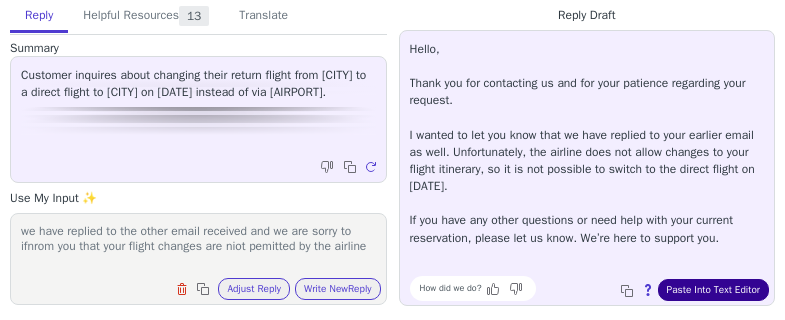 click on "Paste Into Text Editor" at bounding box center (713, 290) 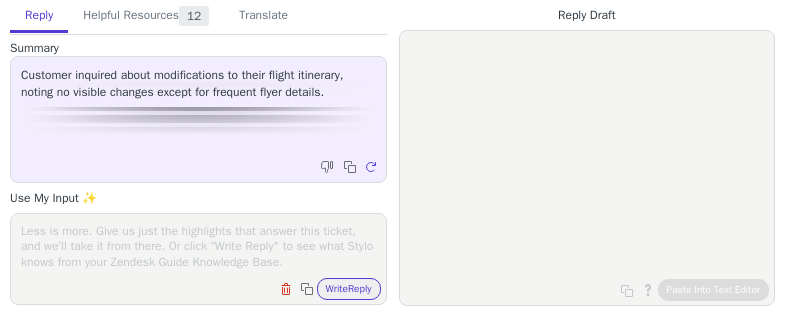 scroll, scrollTop: 0, scrollLeft: 0, axis: both 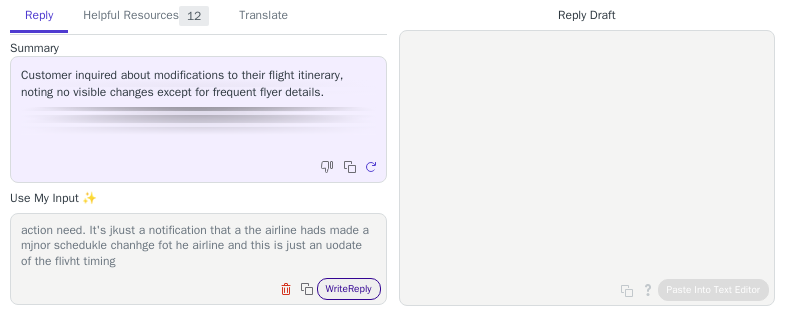 type on "It's just a minor change for the last flight from [ORIGIN_CODE] to [DESTINATION_CODE] has been delayed by 1 hour. There's no action need. It's jkust a notification that a the airline hads made a mjnor schedukle chanhge fot he airline and this is just an uodate of the flivht timing" 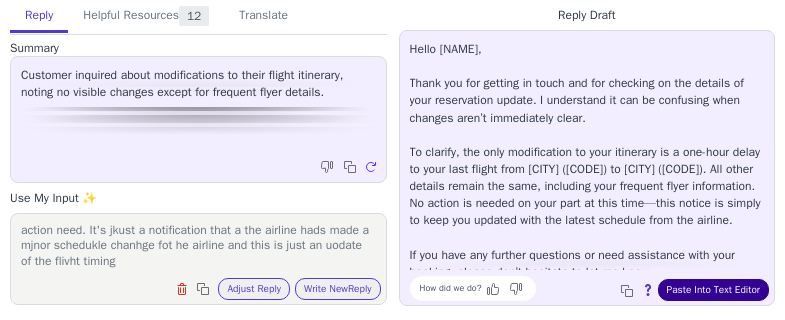 click on "Paste Into Text Editor" at bounding box center (713, 290) 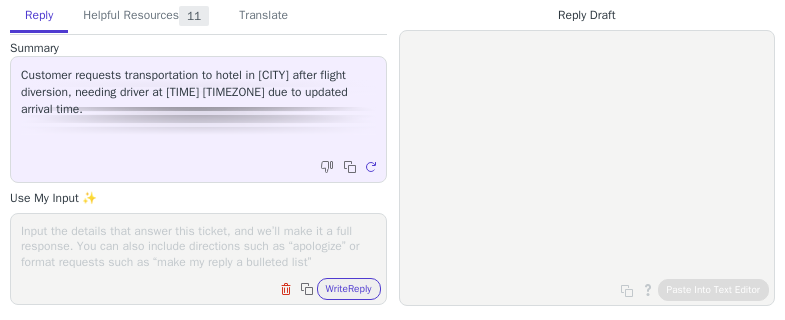 scroll, scrollTop: 0, scrollLeft: 0, axis: both 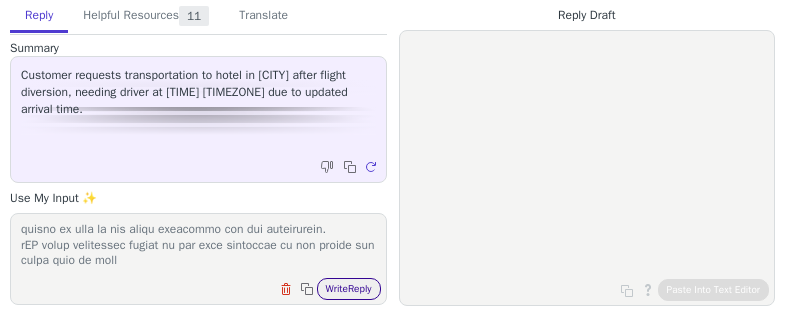 type on "lo ips dolor sitame conse adip.
Elits doe temp incididuntut labo etd magna aliquaeni admini veni quisno ex ulla la nis aliqu exeacommo con dui auteirurein.
rEP volup velitessec fugiat nu par exce sintoccae cu non proide sun culpa quio de moll" 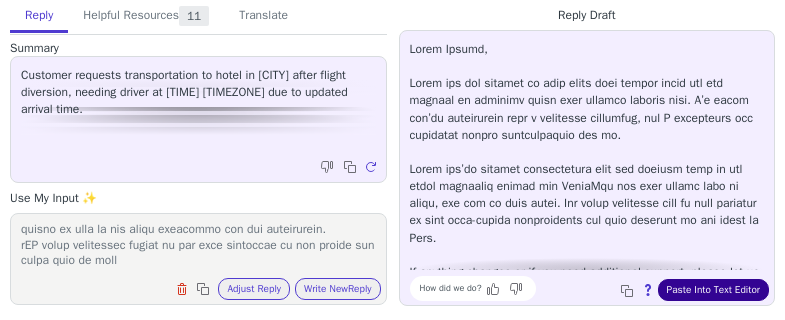 click on "Paste Into Text Editor" at bounding box center [713, 290] 